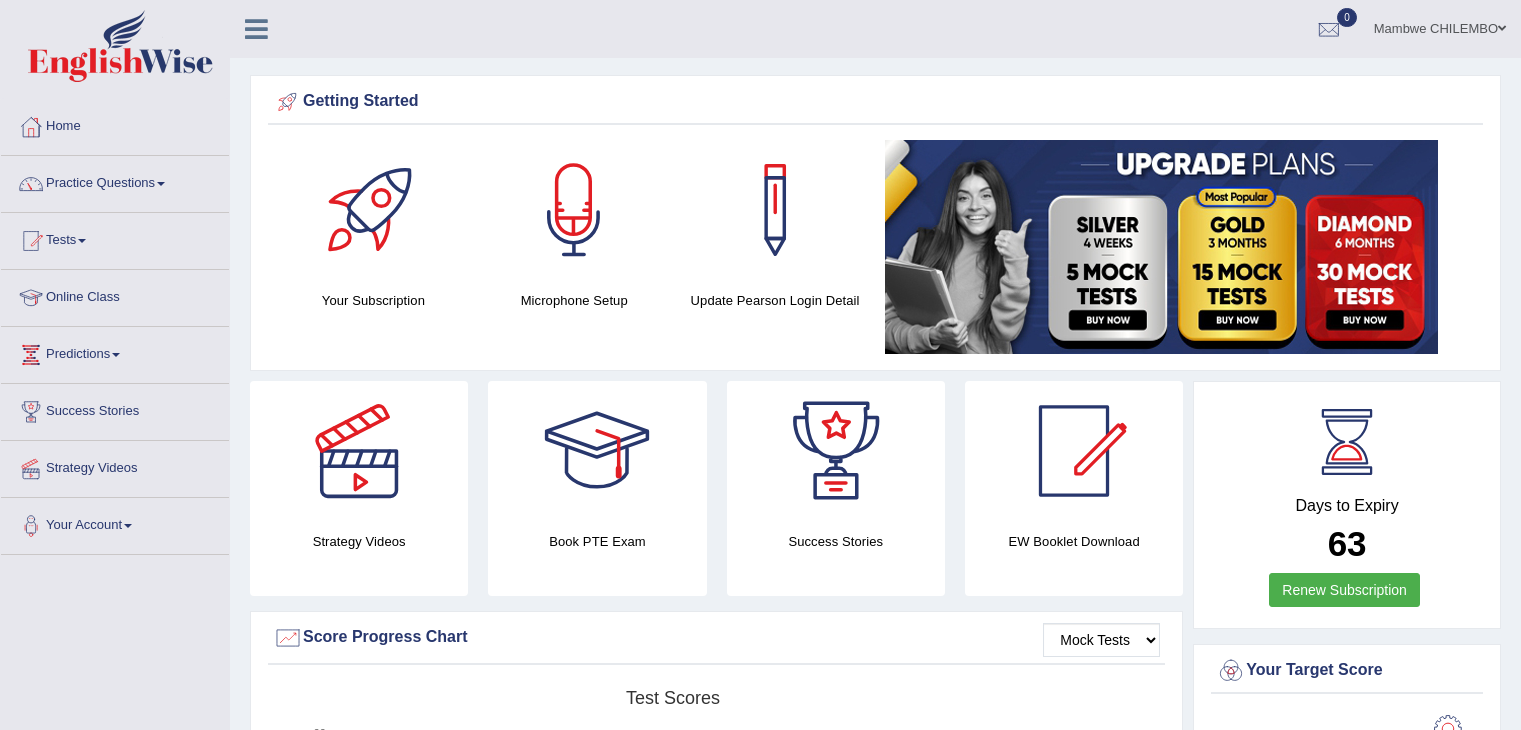 scroll, scrollTop: 0, scrollLeft: 0, axis: both 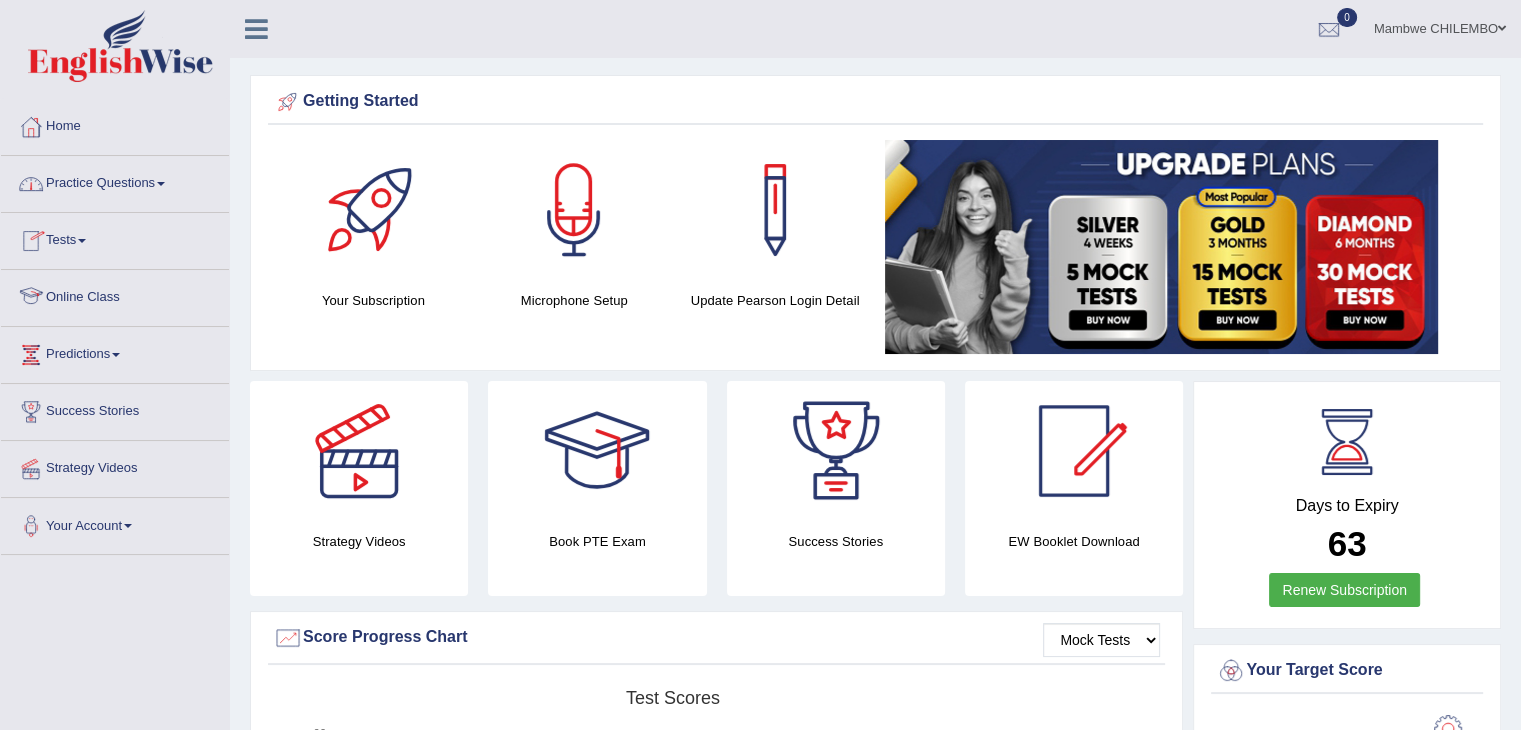 click on "Online Class" at bounding box center (115, 295) 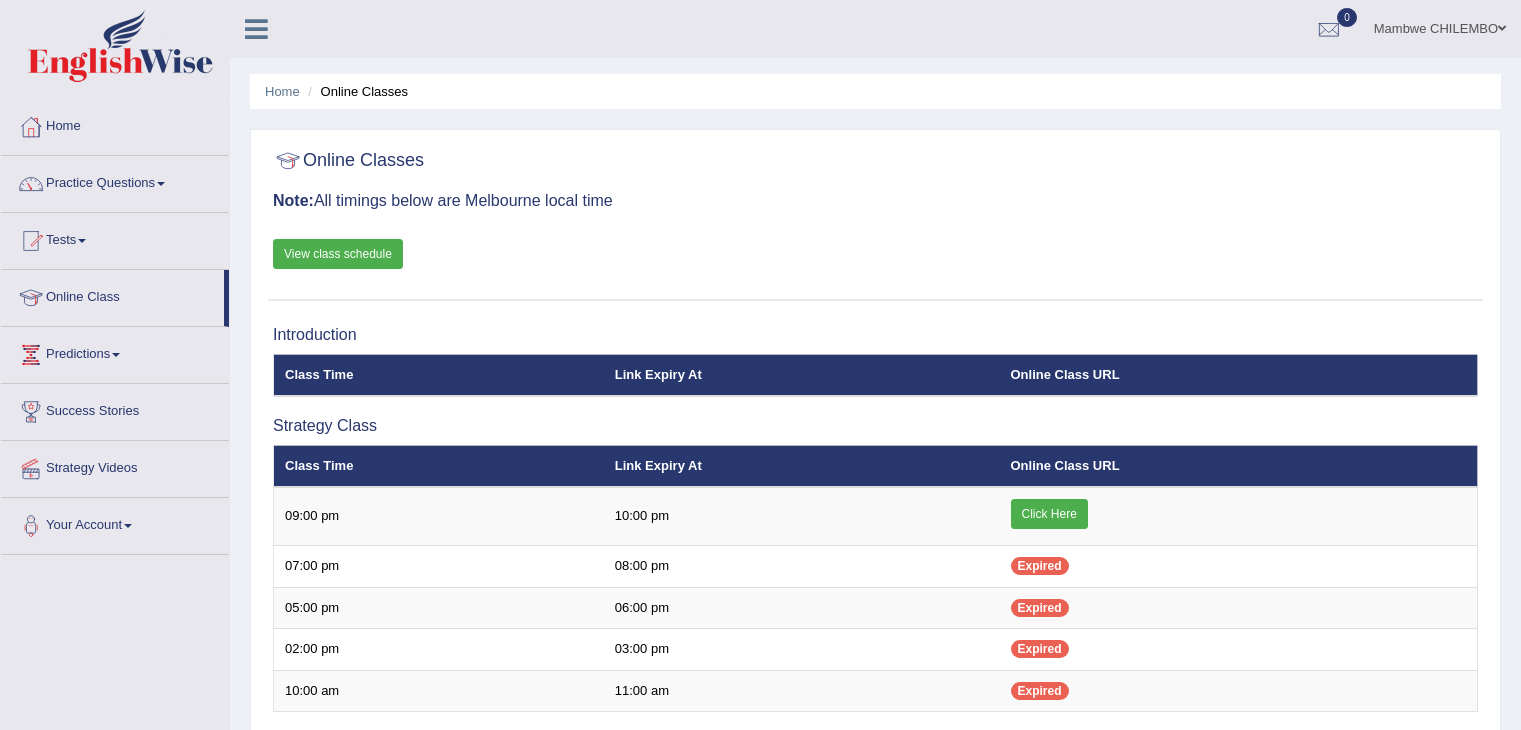 scroll, scrollTop: 0, scrollLeft: 0, axis: both 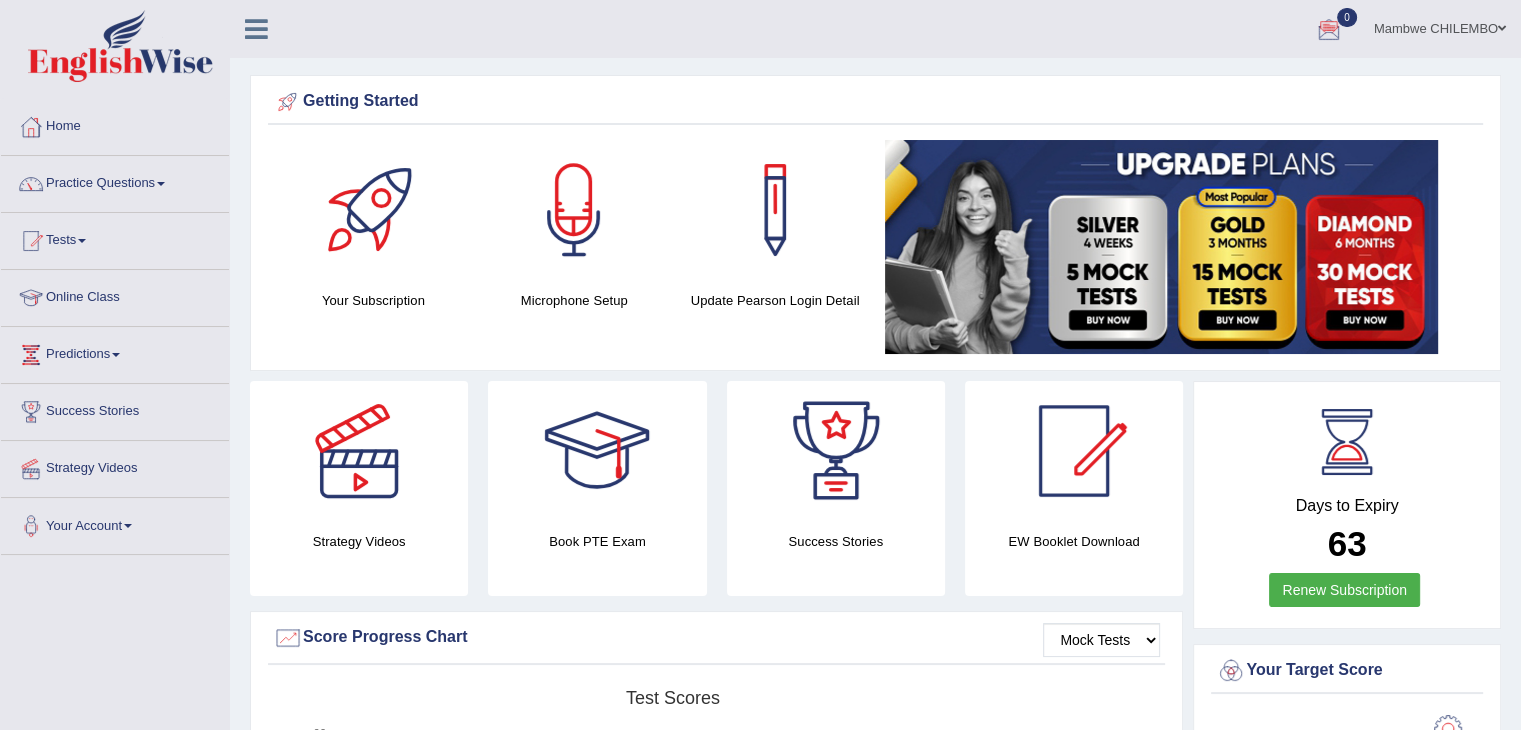 click at bounding box center [161, 184] 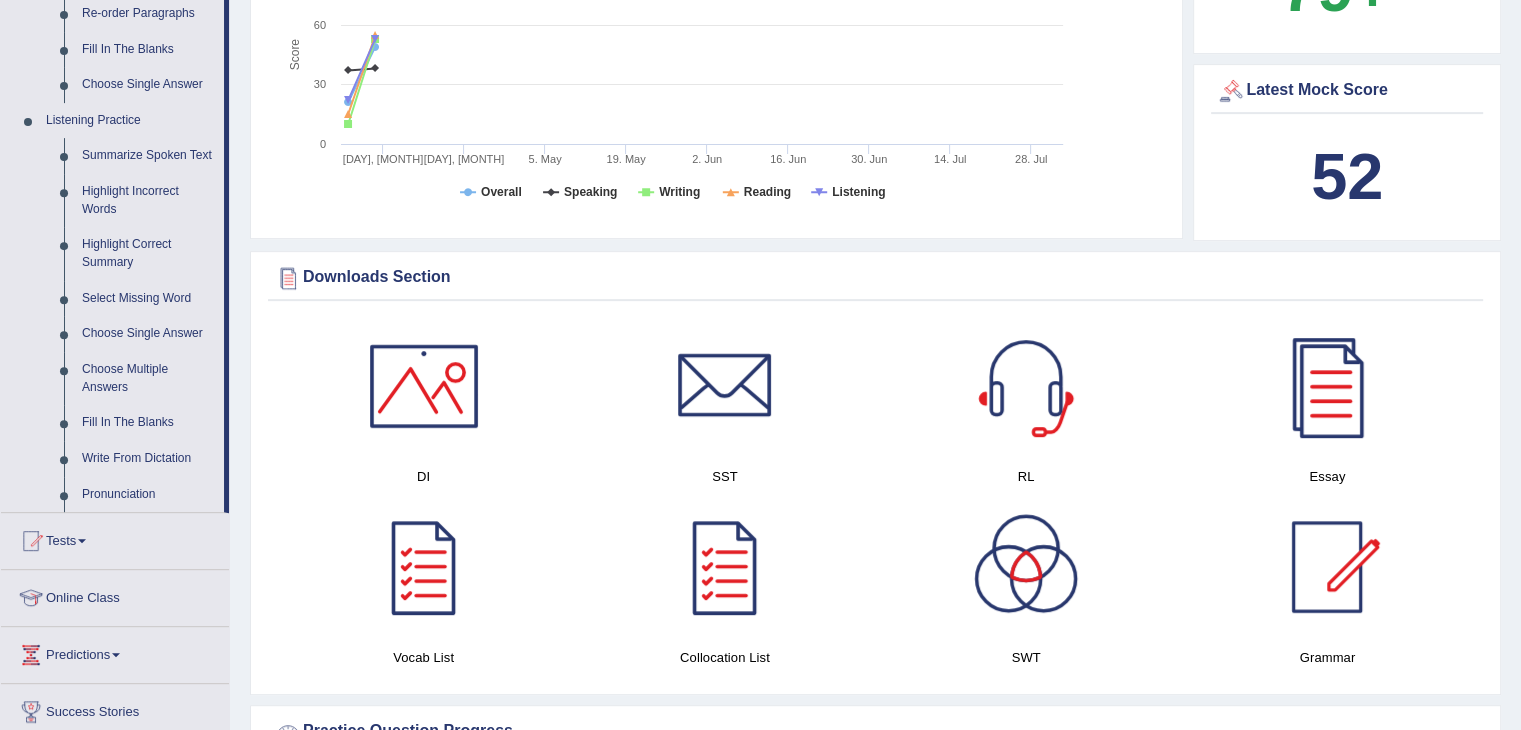 scroll, scrollTop: 800, scrollLeft: 0, axis: vertical 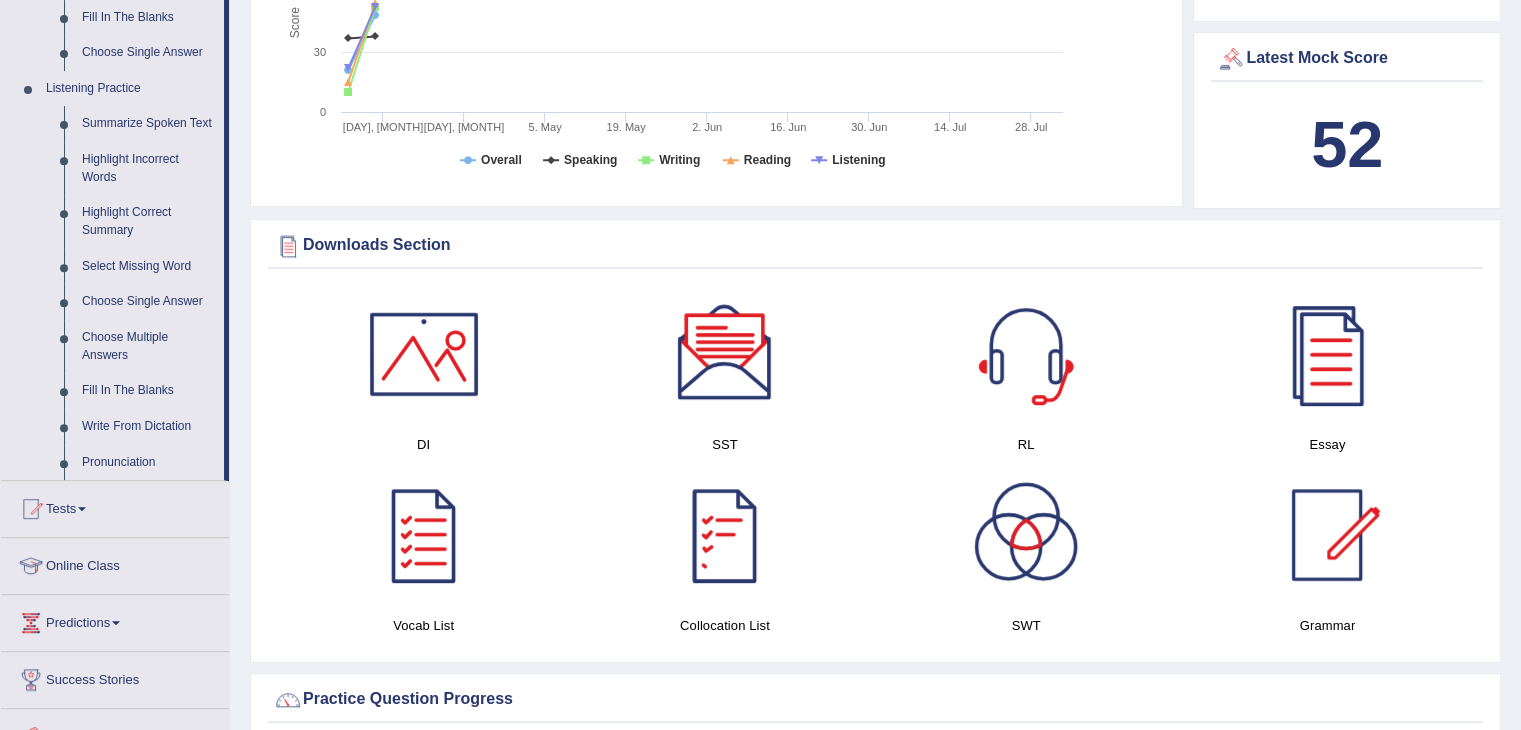 click at bounding box center [424, 354] 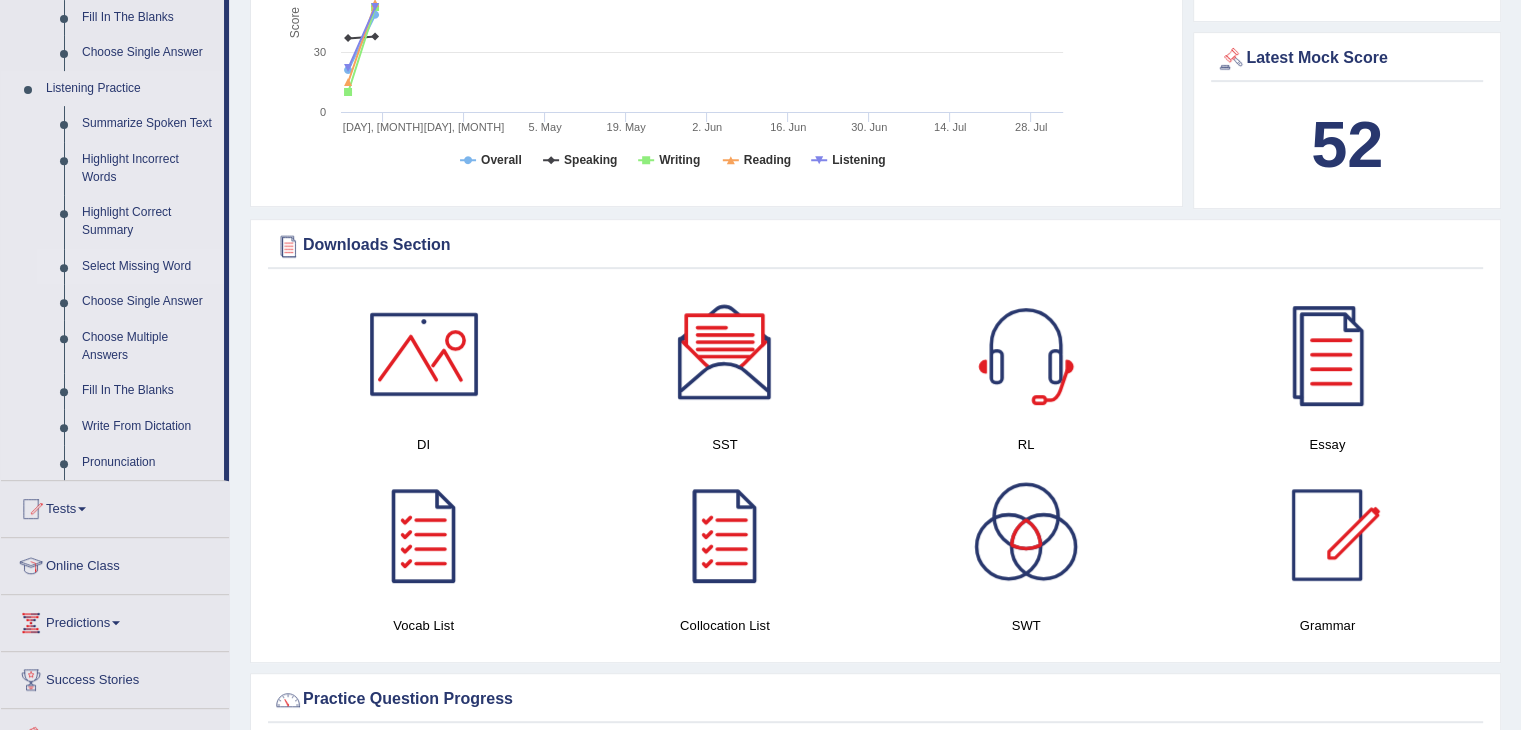 click on "Select Missing Word" at bounding box center [148, 267] 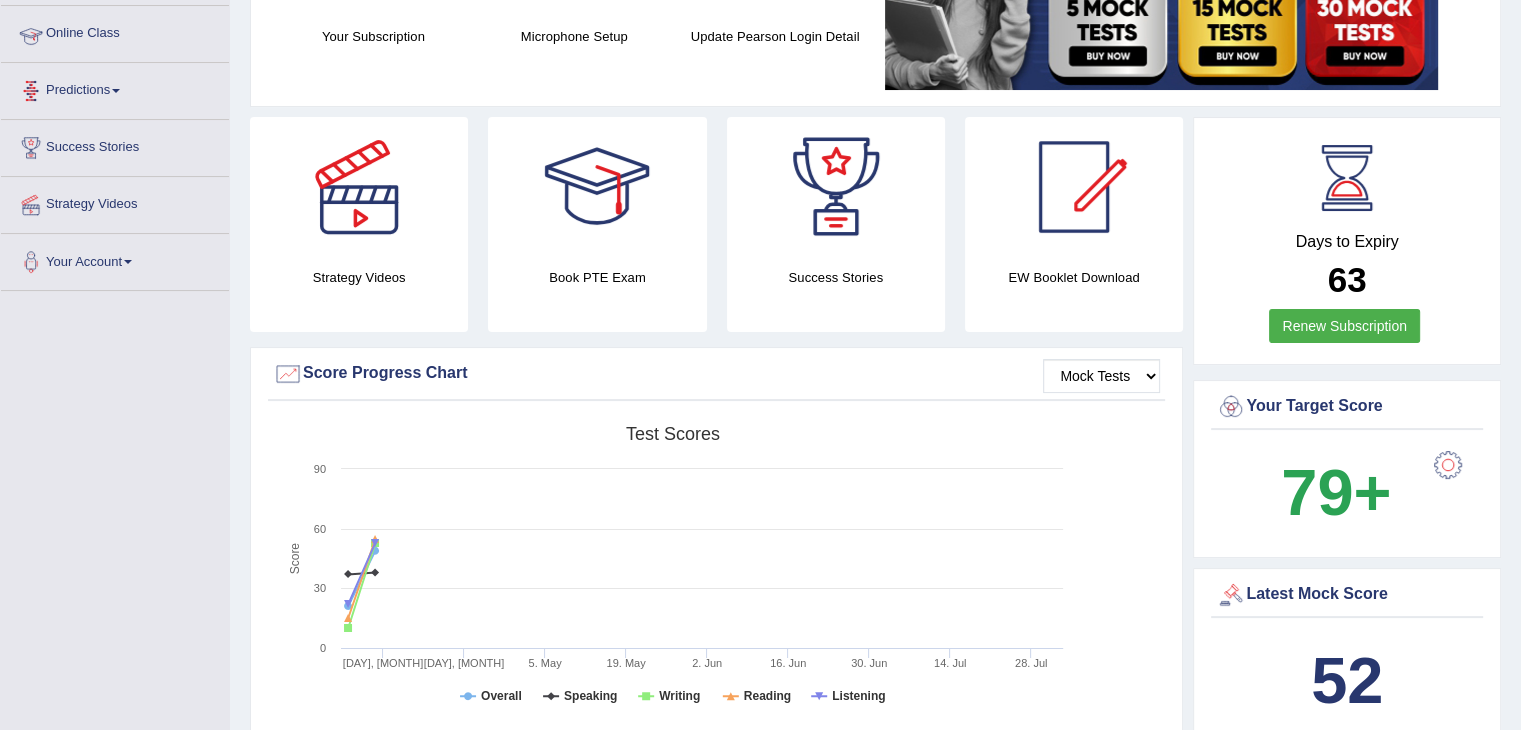 scroll, scrollTop: 287, scrollLeft: 0, axis: vertical 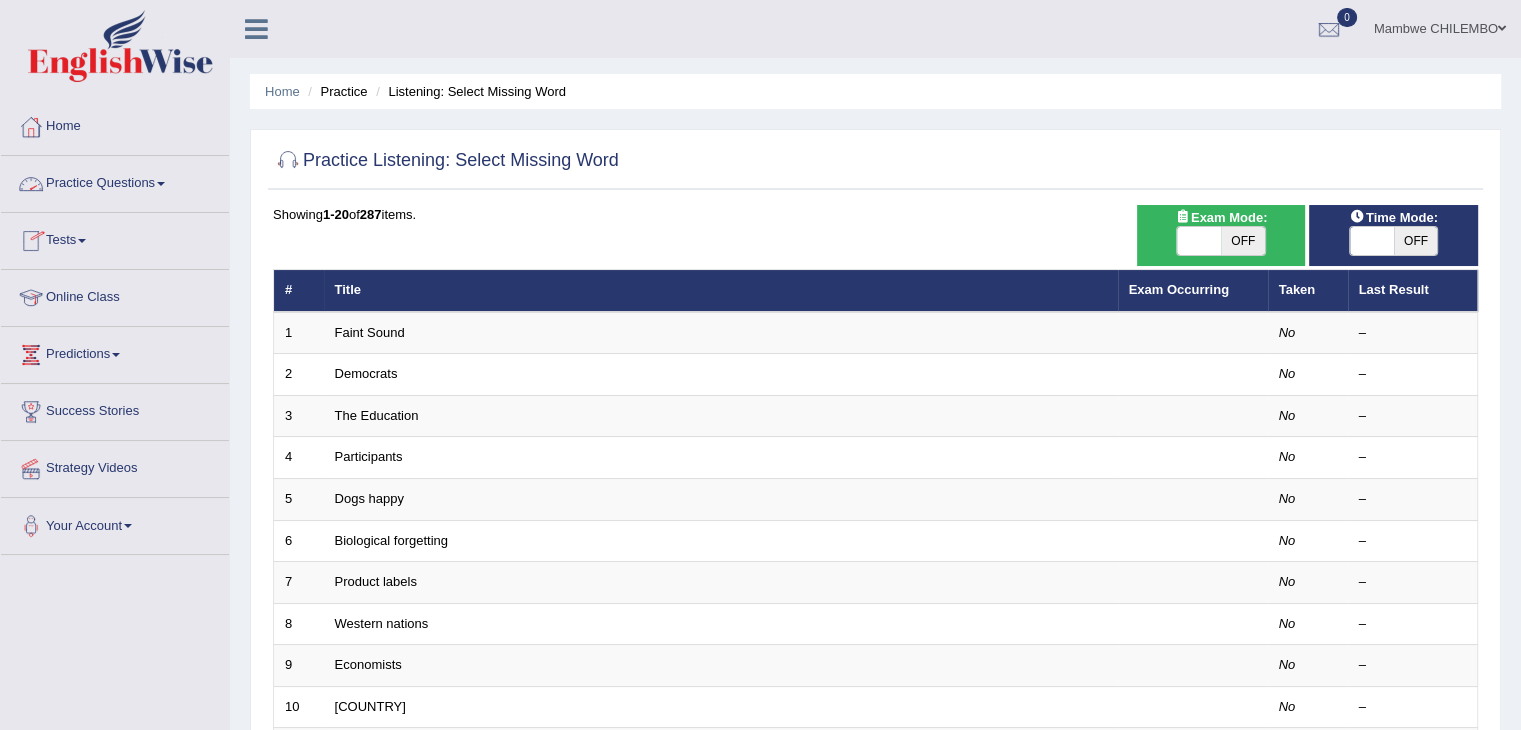 click on "Practice Questions" at bounding box center [115, 181] 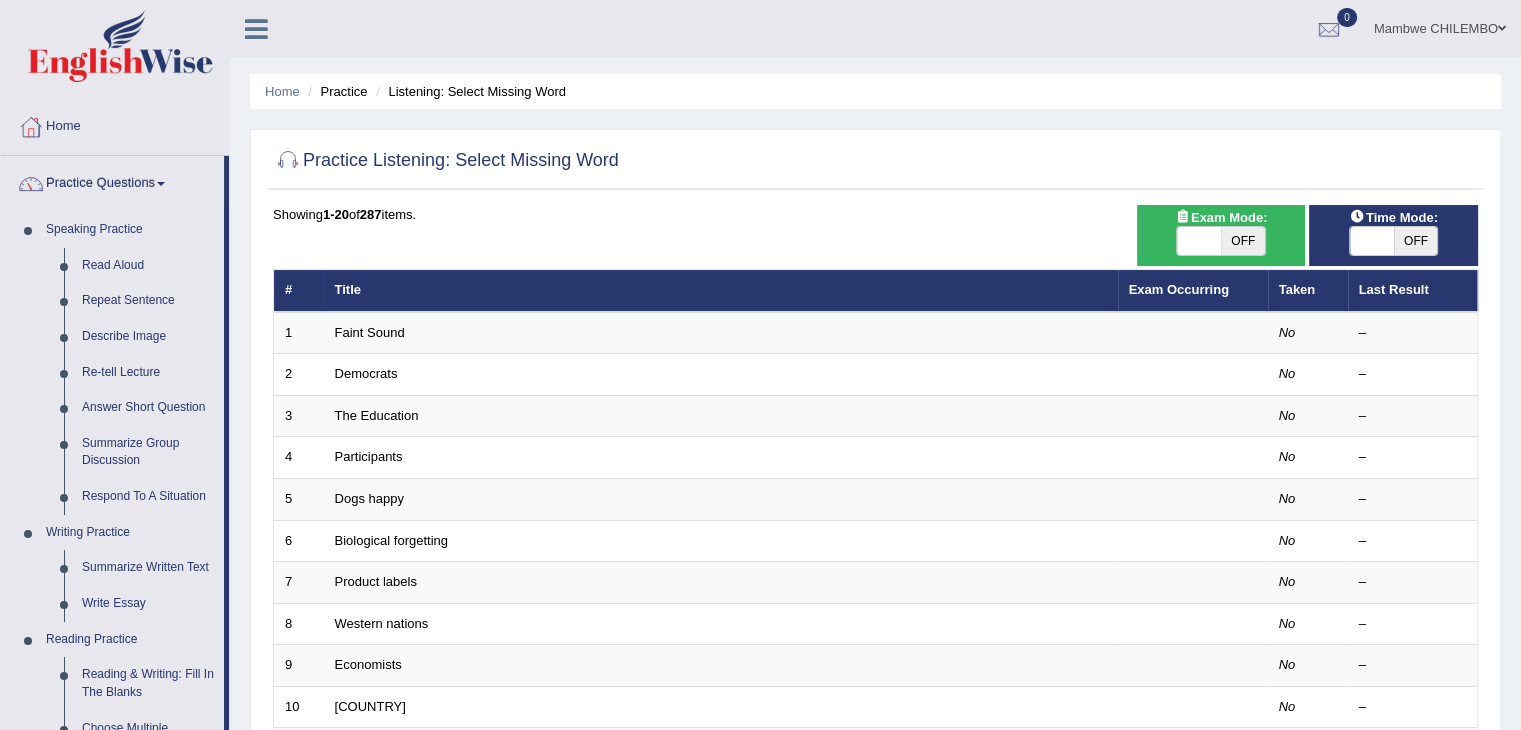 click on "Home
Practice
Listening: Select Missing Word" at bounding box center (875, 91) 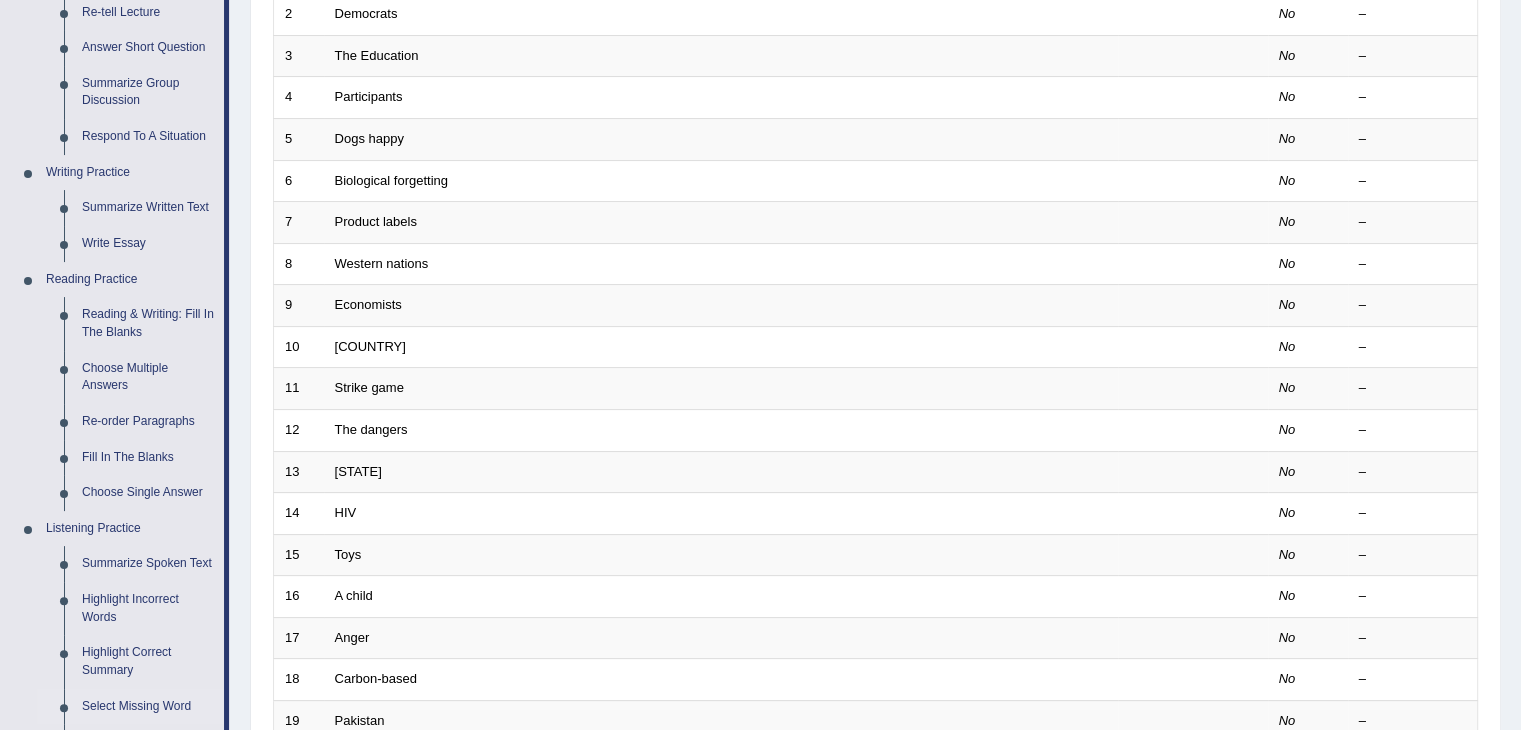 scroll, scrollTop: 320, scrollLeft: 0, axis: vertical 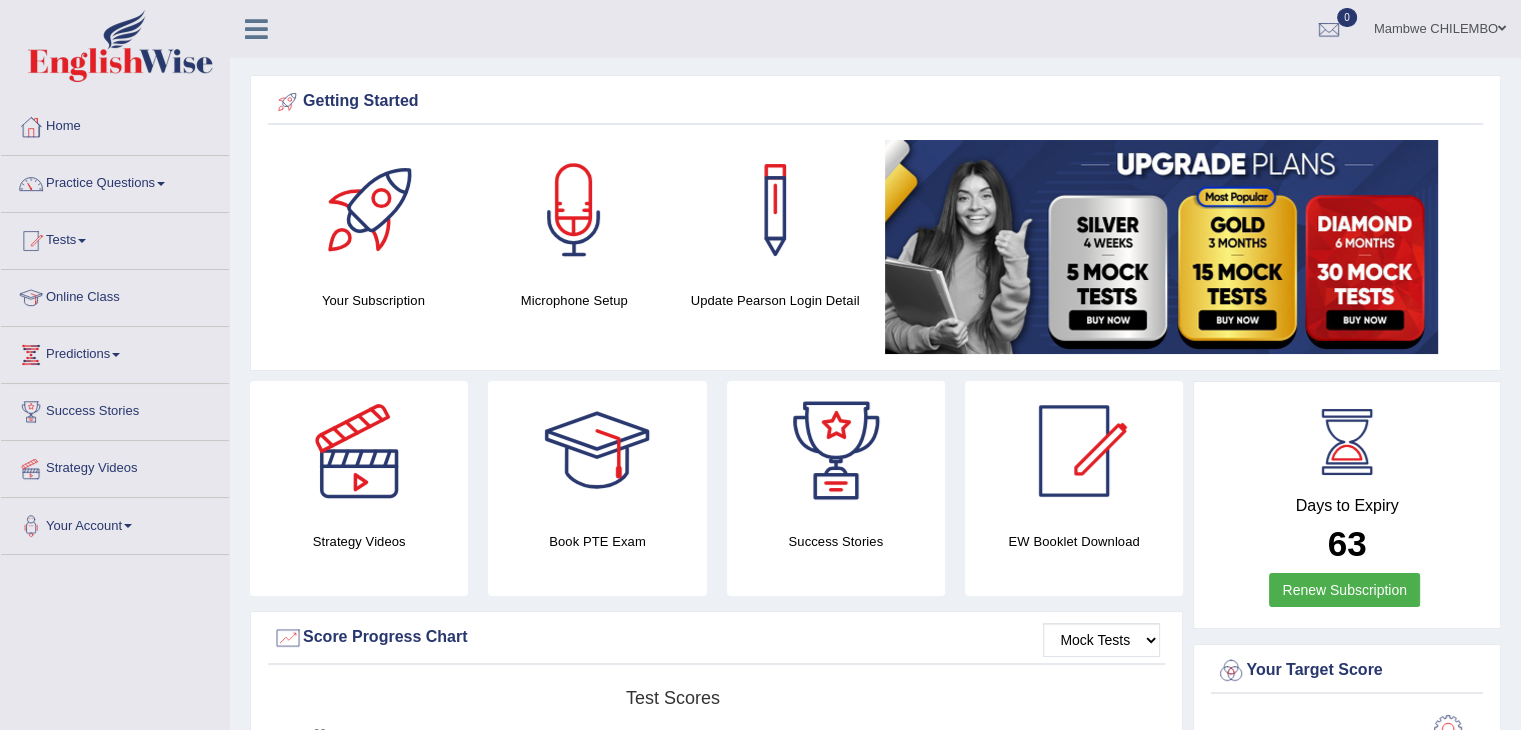 click at bounding box center [597, 451] 